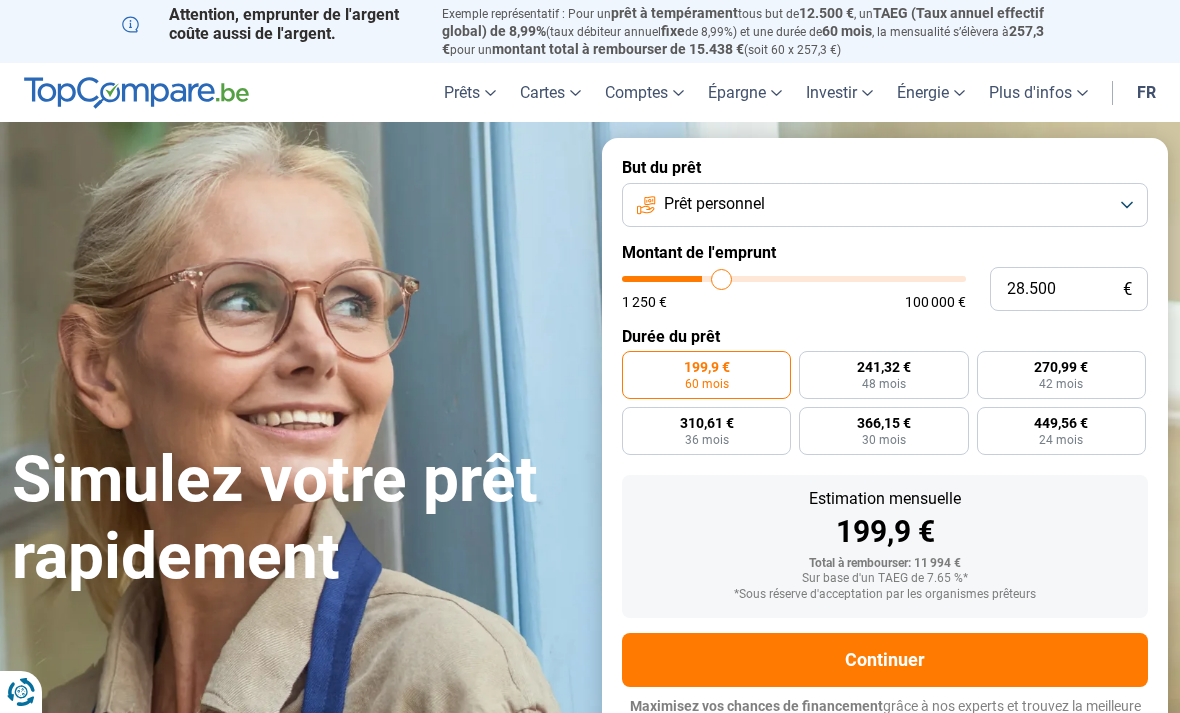 scroll, scrollTop: 0, scrollLeft: 0, axis: both 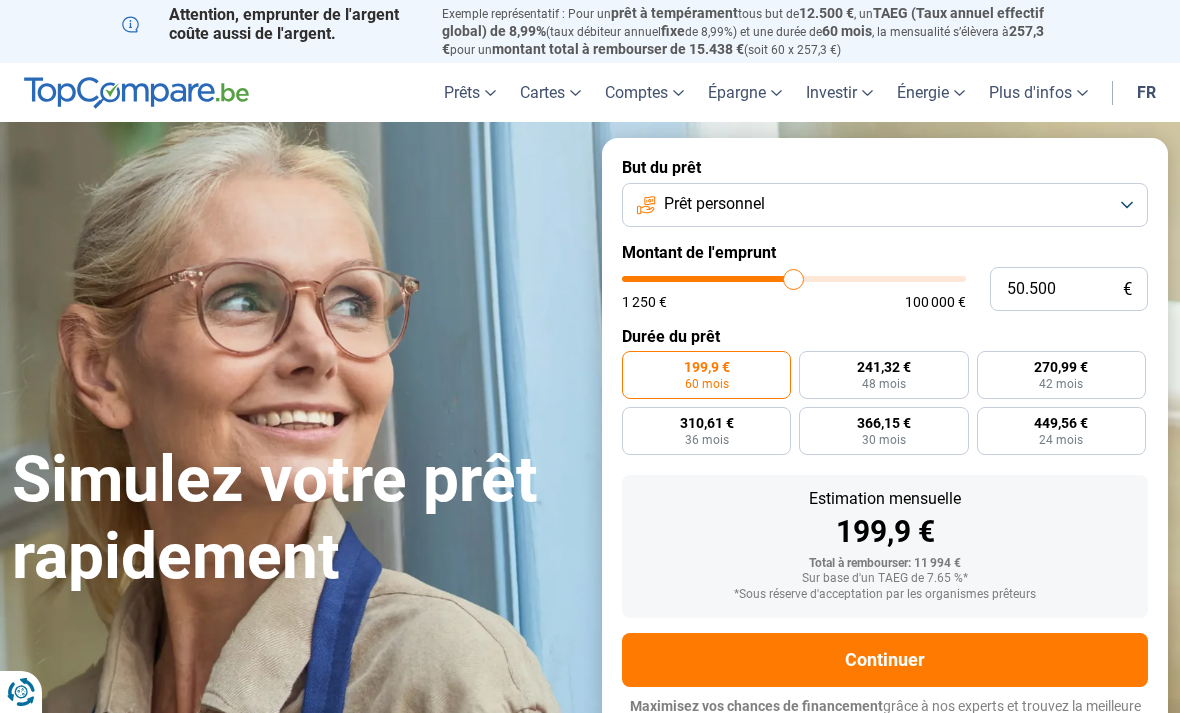 type on "50500" 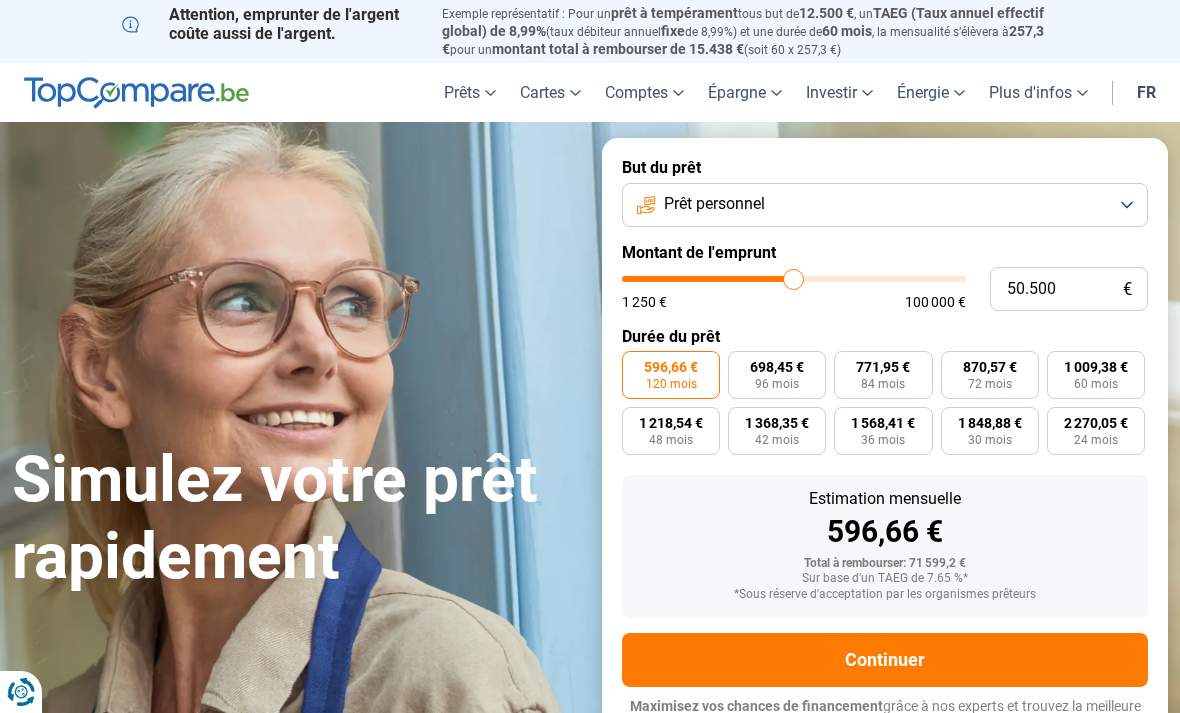 scroll, scrollTop: 13, scrollLeft: 0, axis: vertical 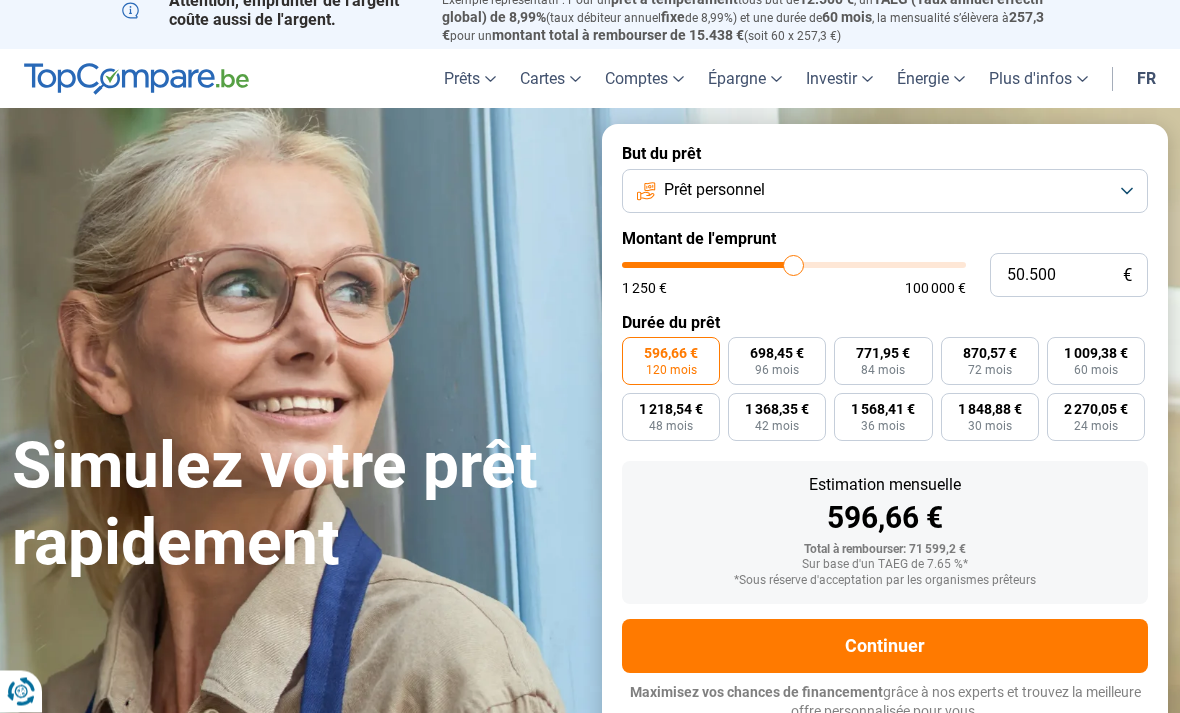 click on "Prêt personnel" at bounding box center (885, 192) 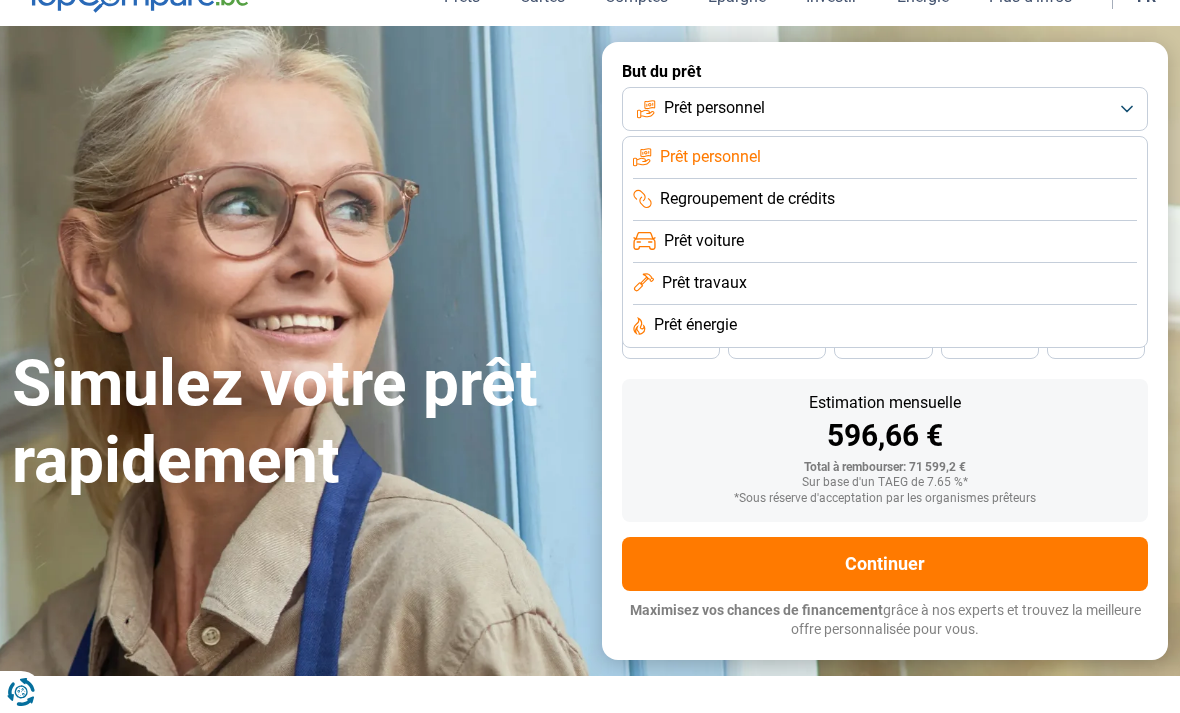 scroll, scrollTop: 96, scrollLeft: 0, axis: vertical 